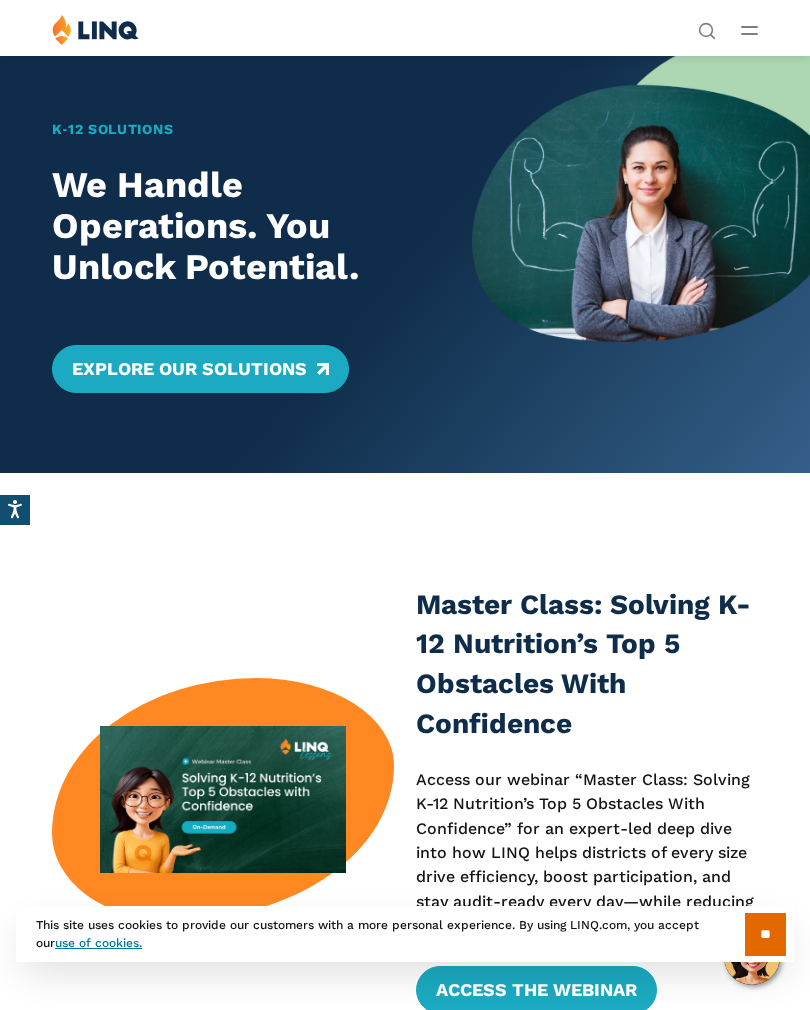 scroll, scrollTop: -49, scrollLeft: 0, axis: vertical 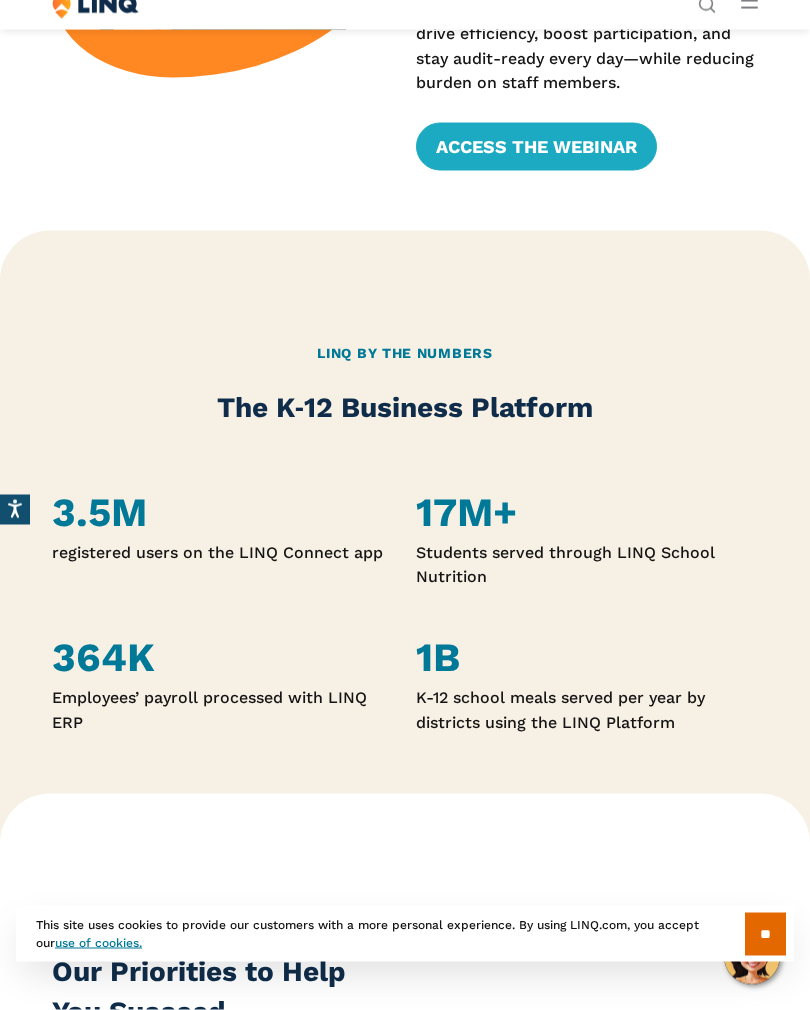 click on "**" at bounding box center (765, 934) 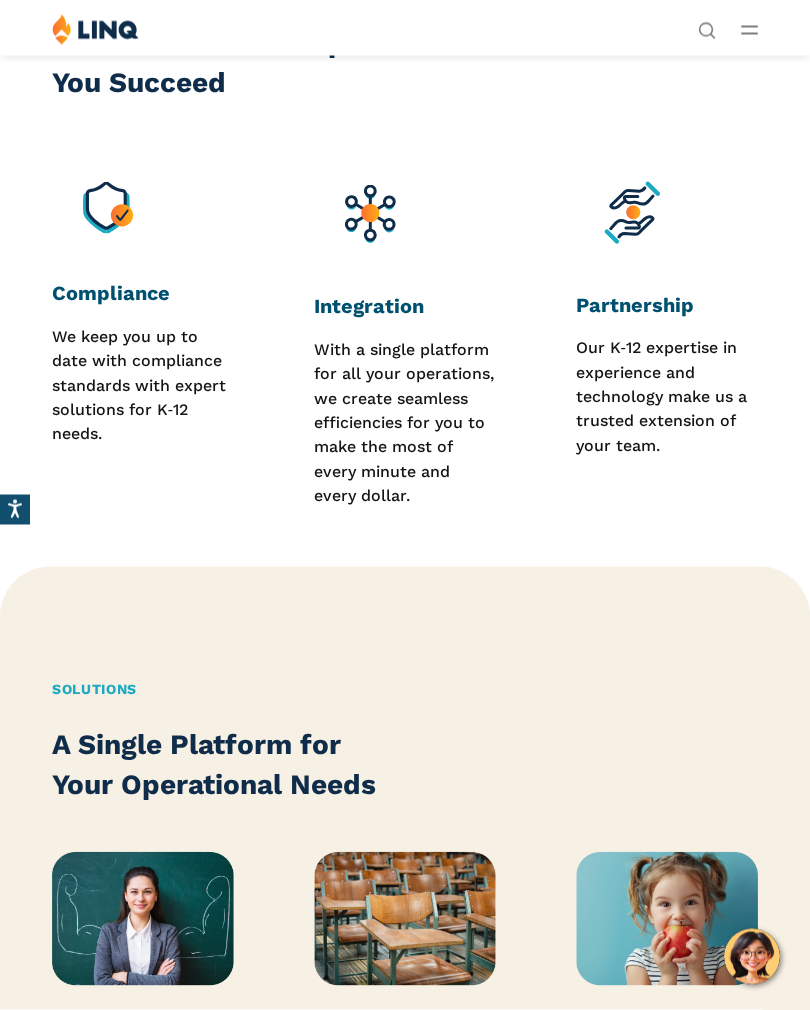 scroll, scrollTop: 1729, scrollLeft: 0, axis: vertical 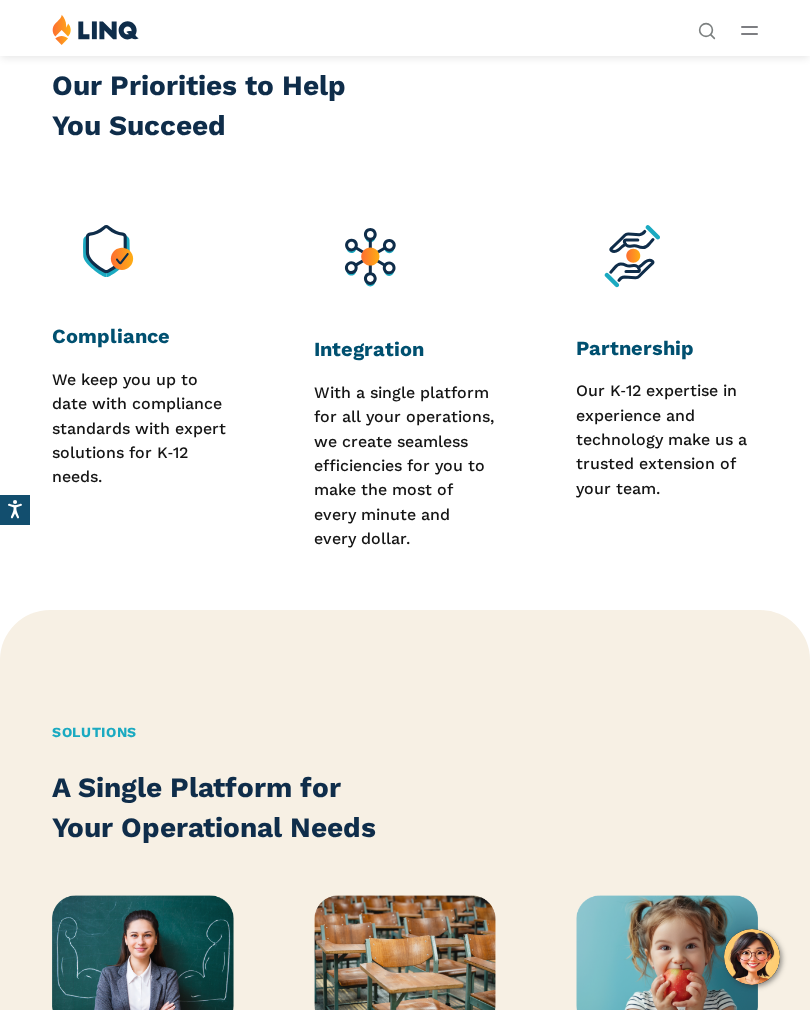 click at bounding box center [749, 30] 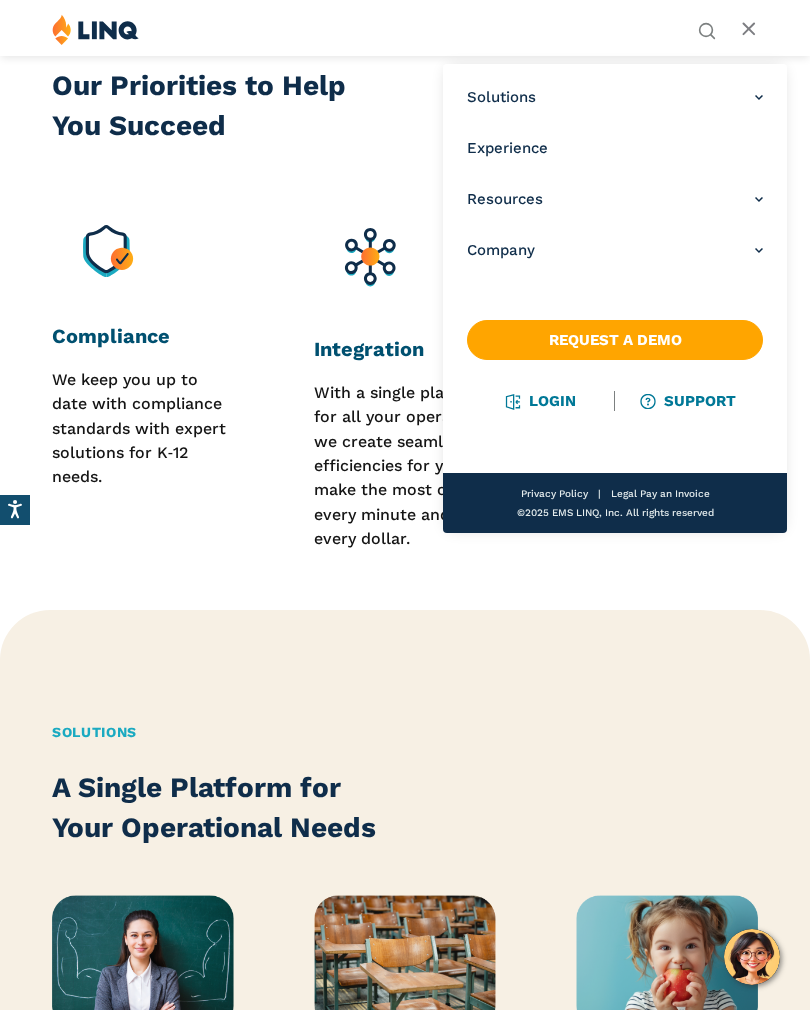 click on "Solutions
A Single Platform for Your Operational Needs
Education Resource Planning (ERP)
Empower your entire staff with the tools they need to maximize every dollar with an integrated K‑12 business operations solution.
Learn More
Digital Forms & Workflows
Streamline district administrative processes with digital forms and automated workflows to move your district past the paperwork.
Learn More
Nutrition Program Management
K‑12’s only complete nutrition solution for managing Front to Back of House, saving time, maximizing value, and efficiently feeding your students.
Learn More
State Education Agency Management
Connect your state education agencies to K‑12 districts with dynamic solutions that streamline the way you communicate vital data.
Learn More" at bounding box center (405, 1323) 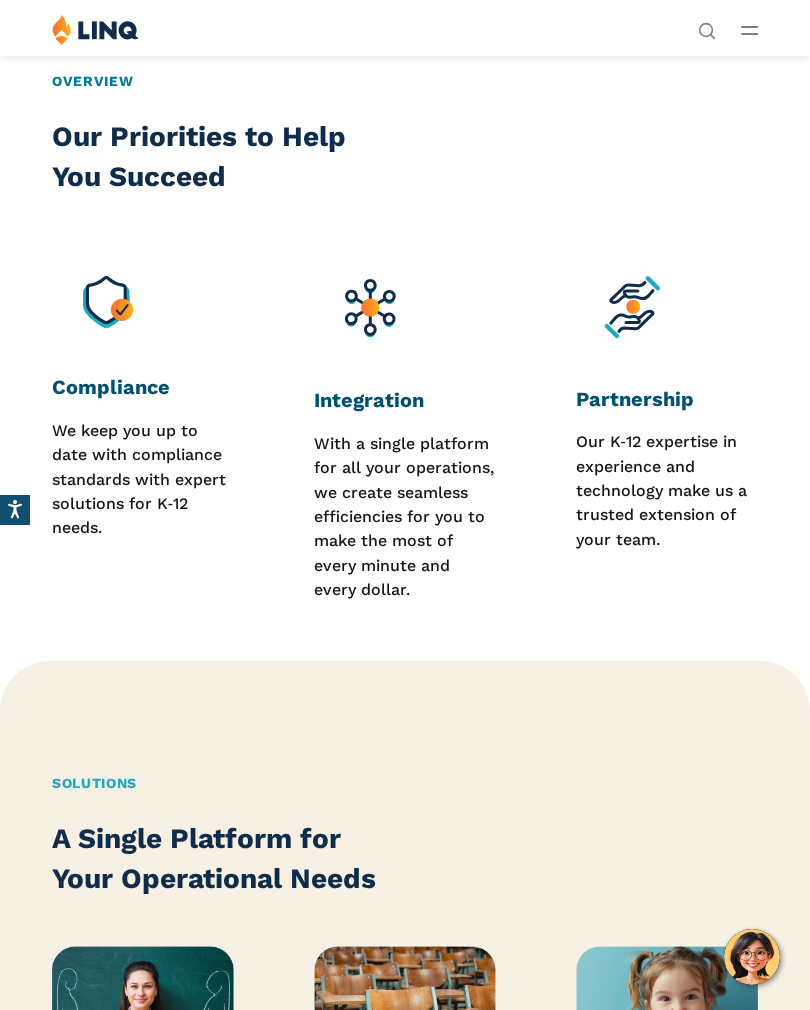 scroll, scrollTop: 1677, scrollLeft: 0, axis: vertical 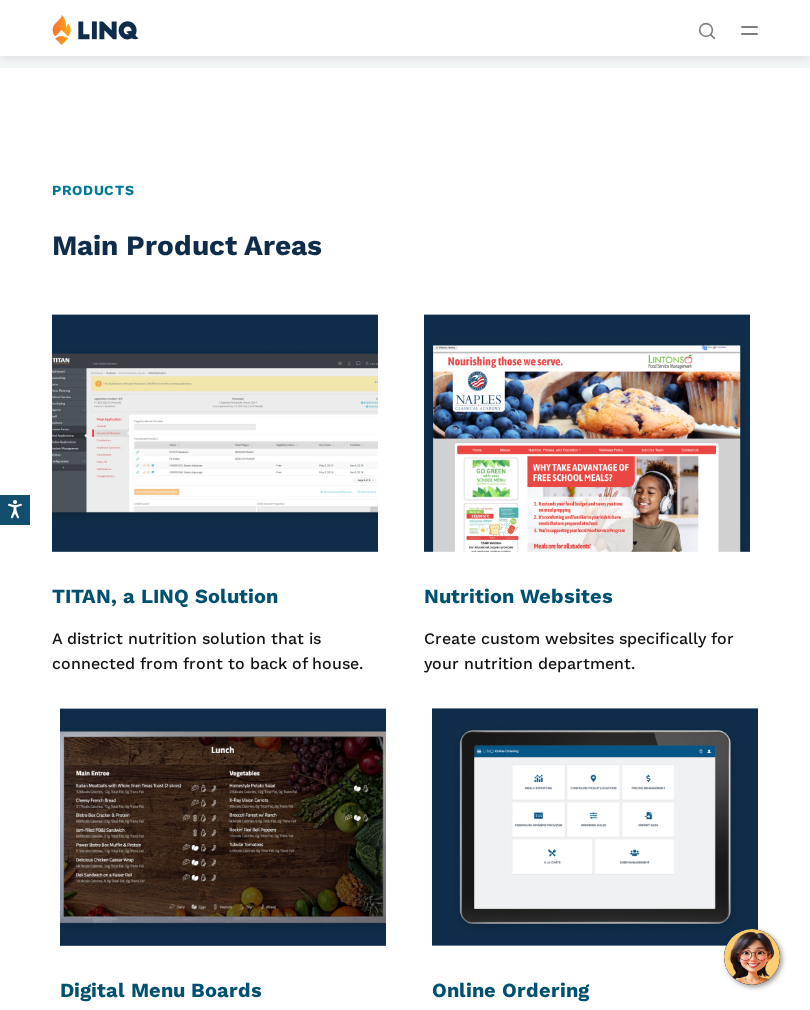click at bounding box center [215, 433] 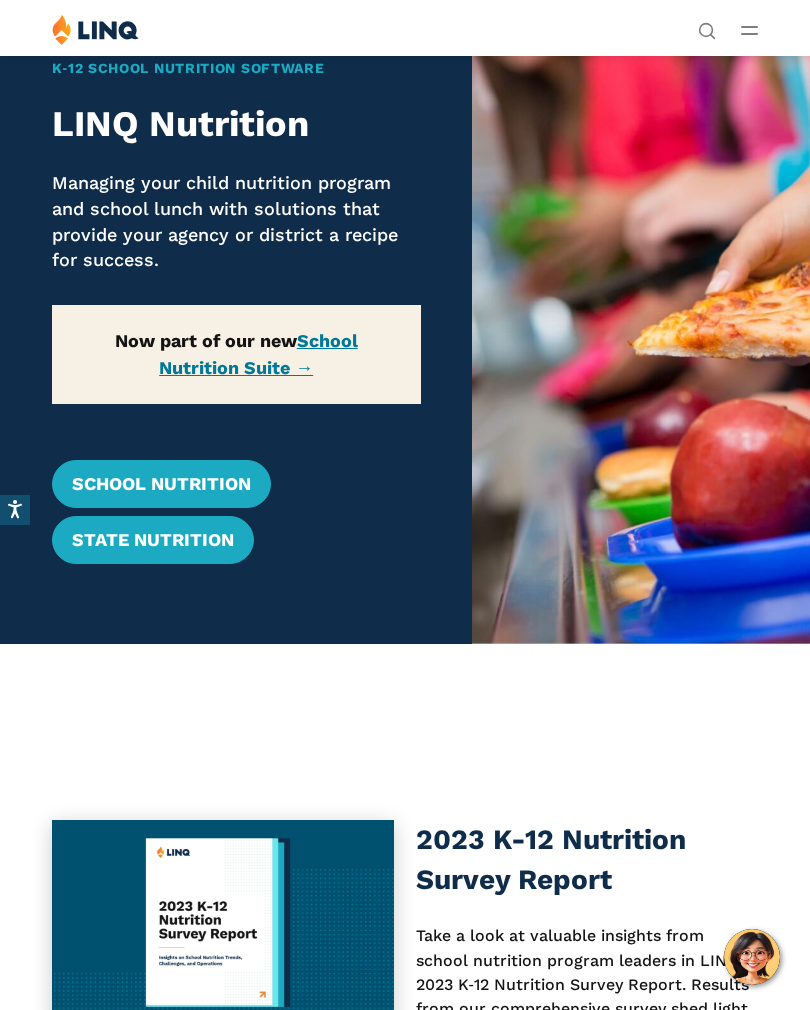 scroll, scrollTop: 55, scrollLeft: 0, axis: vertical 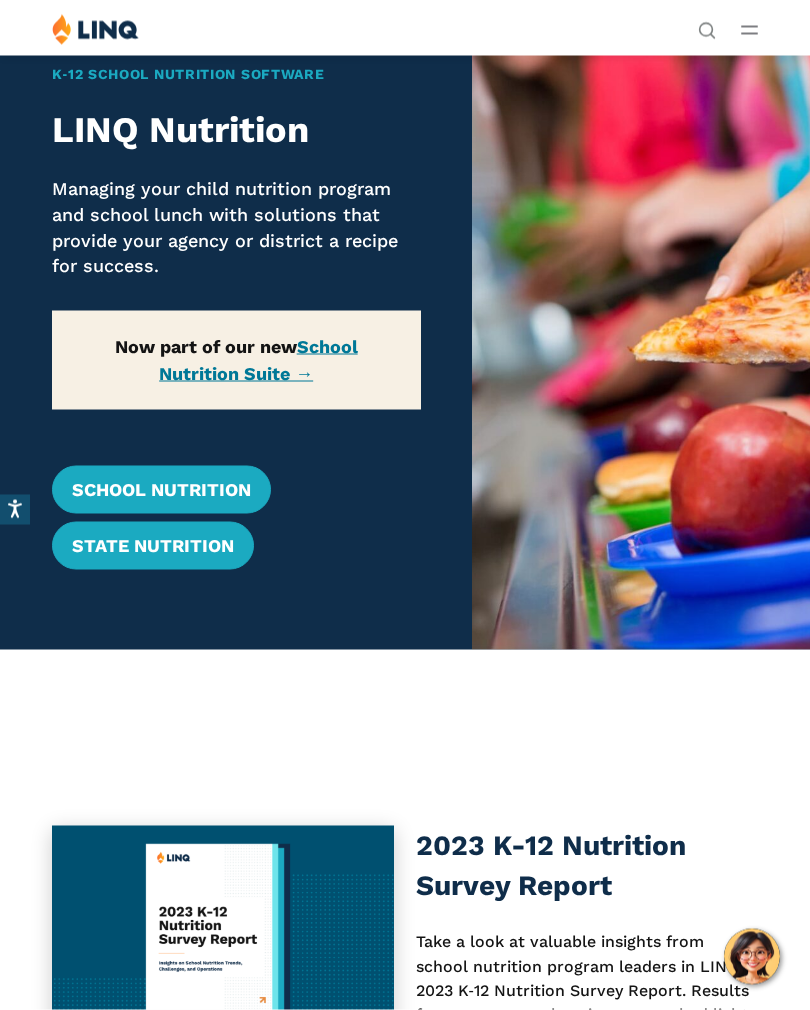 click on "School Nutrition" at bounding box center [161, 490] 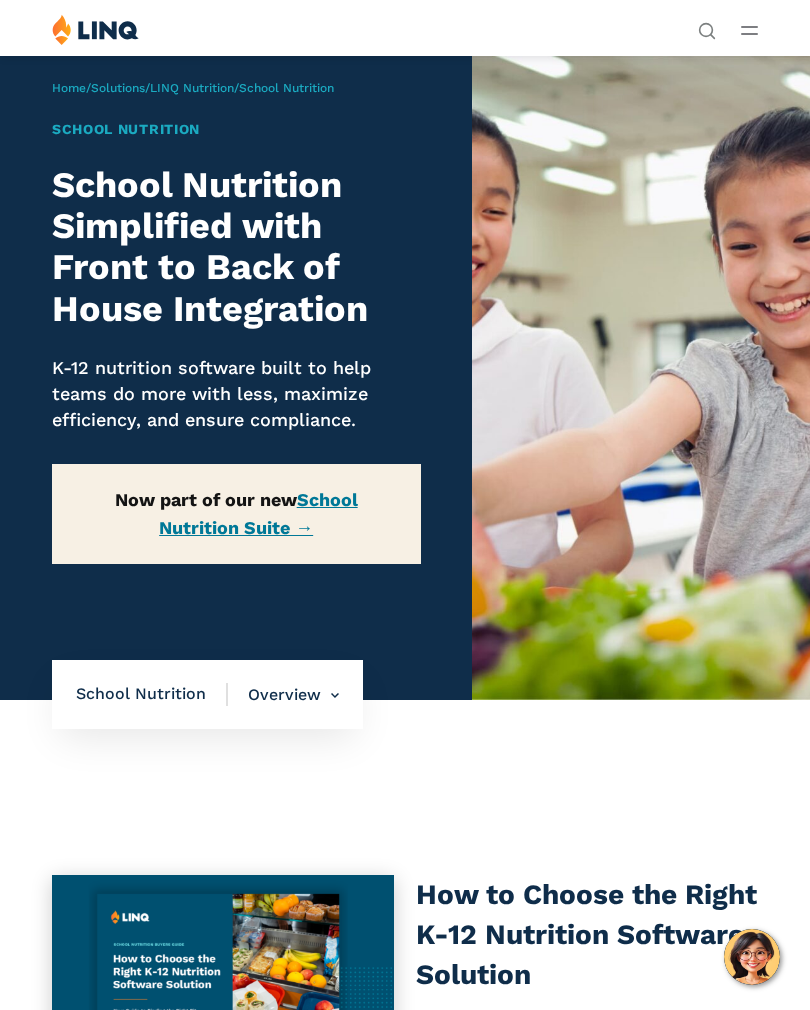 scroll, scrollTop: 0, scrollLeft: 0, axis: both 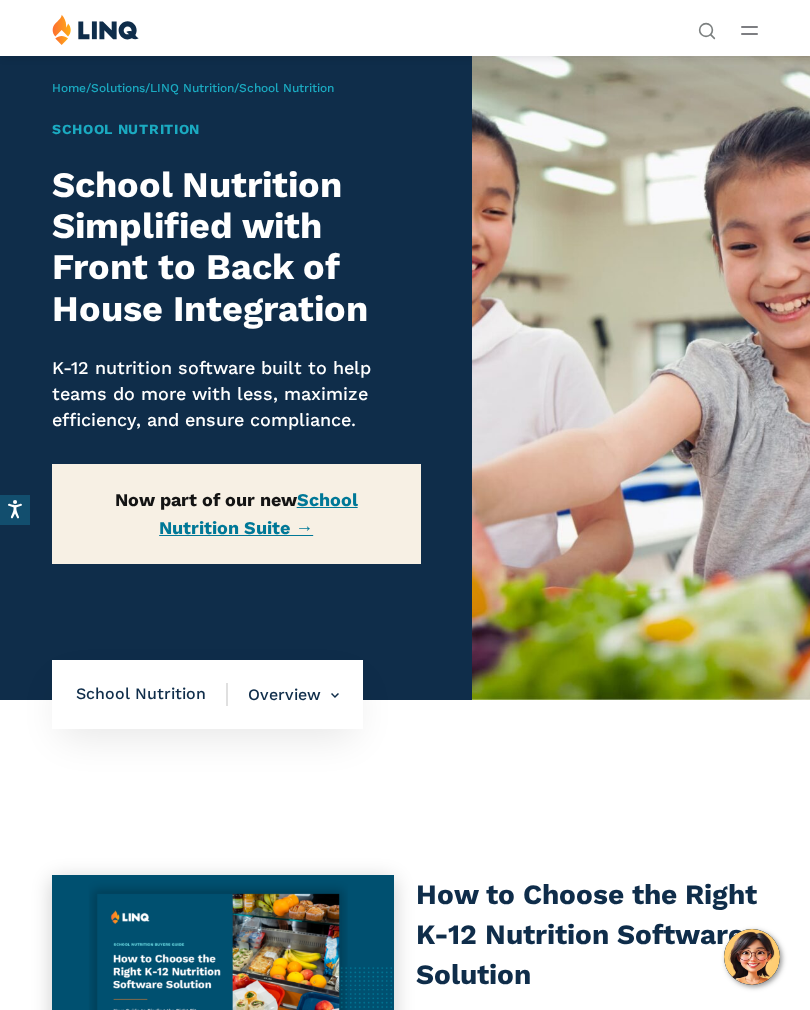 click on "Home" at bounding box center (69, 88) 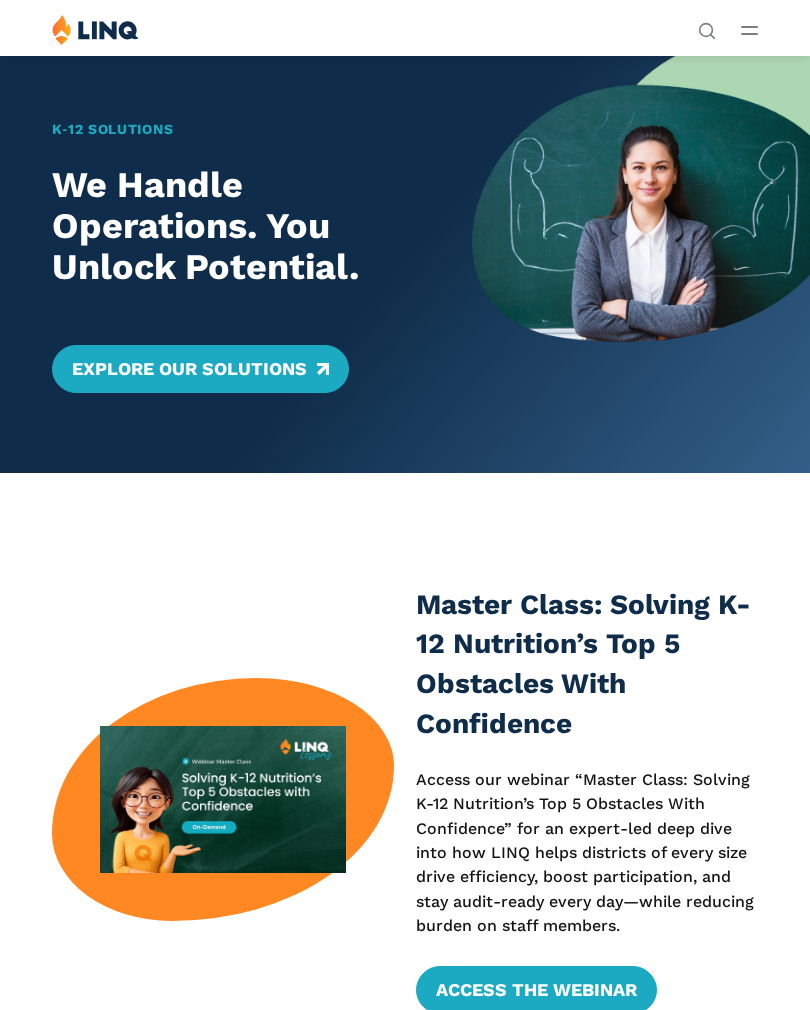 scroll, scrollTop: 0, scrollLeft: 0, axis: both 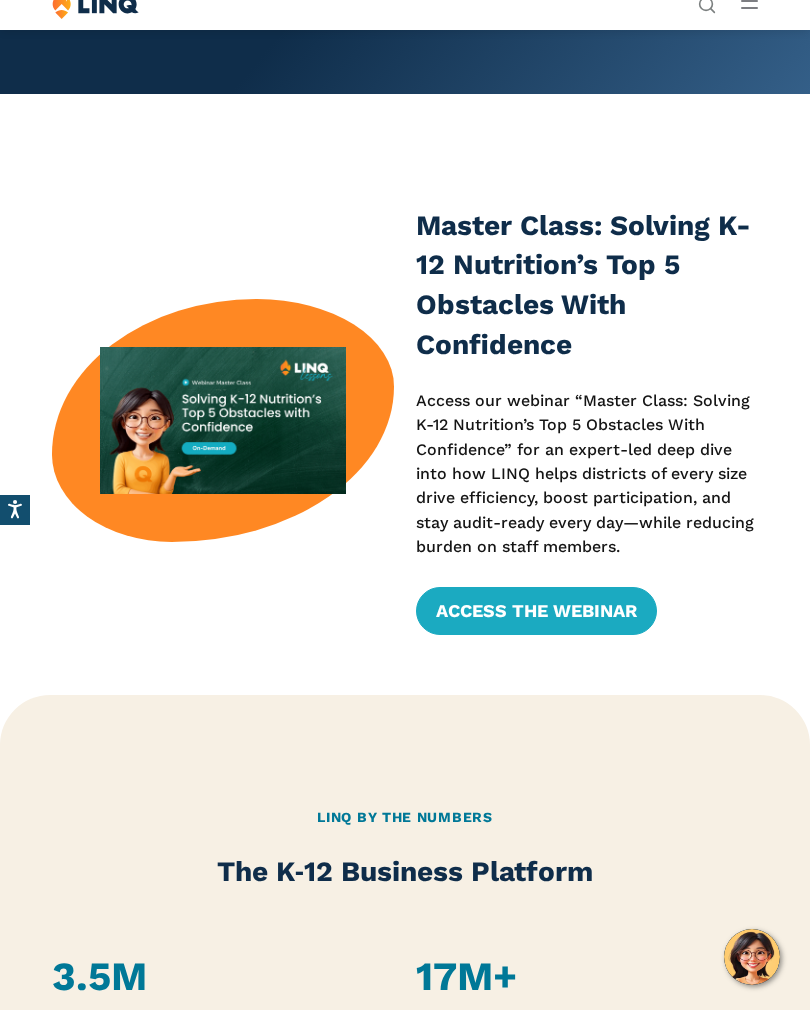 click on "Access the Webinar" at bounding box center (536, 611) 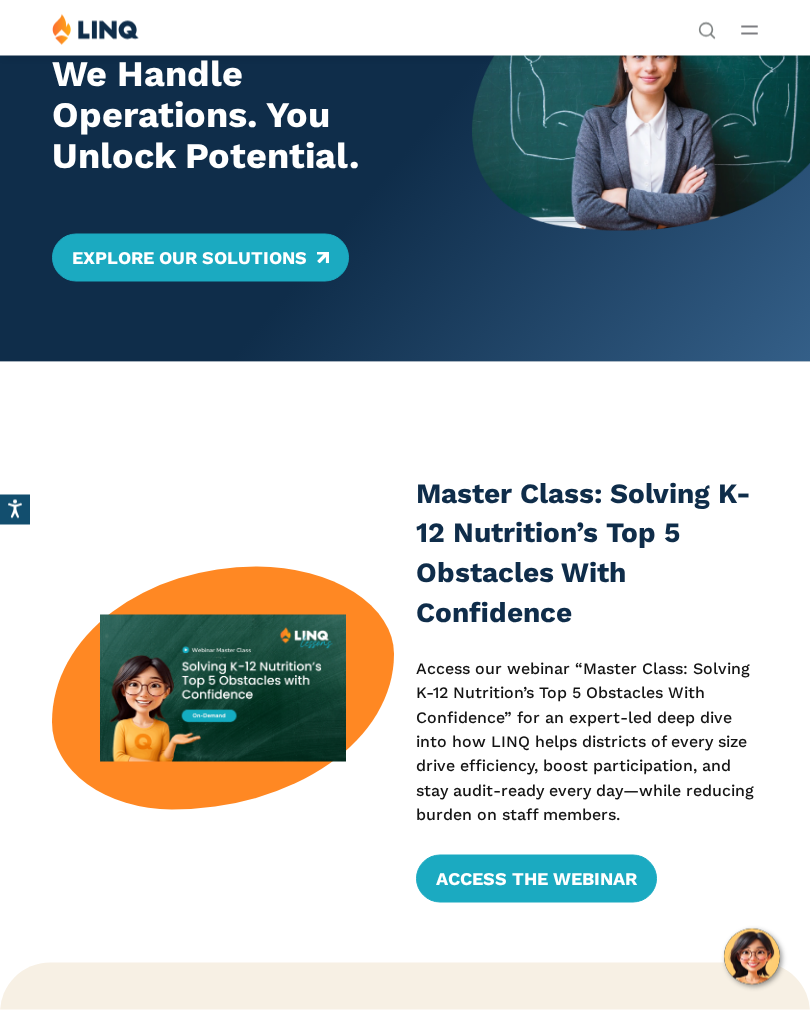 scroll, scrollTop: 0, scrollLeft: 0, axis: both 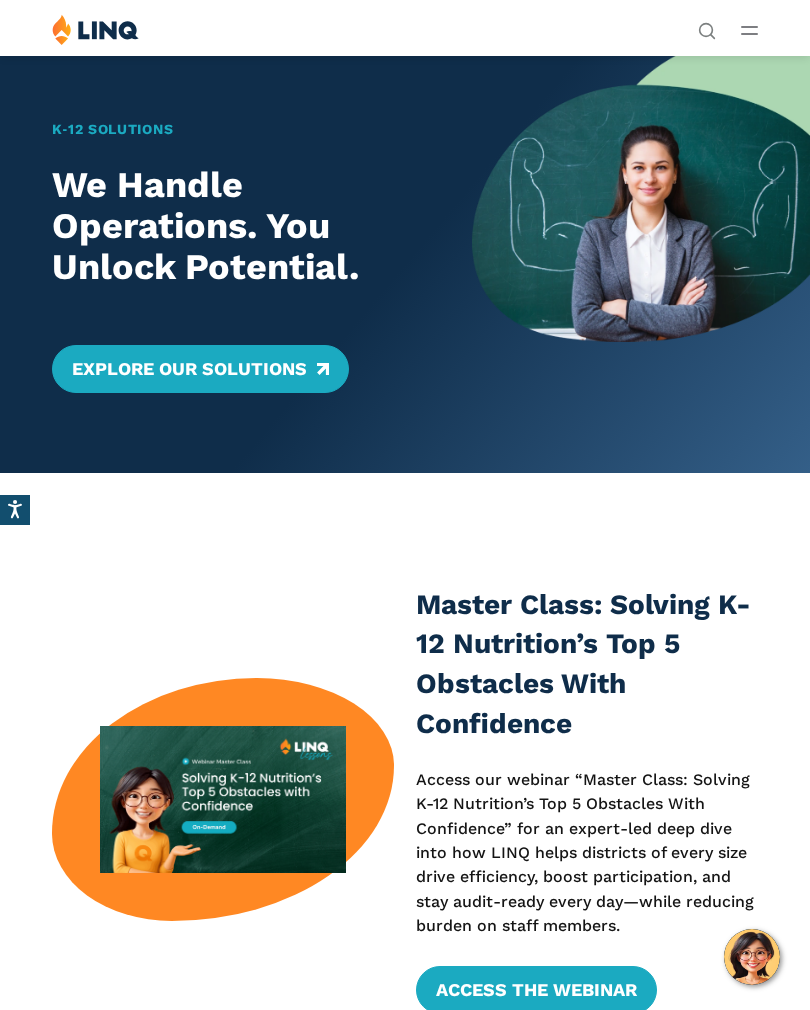 click at bounding box center (749, 30) 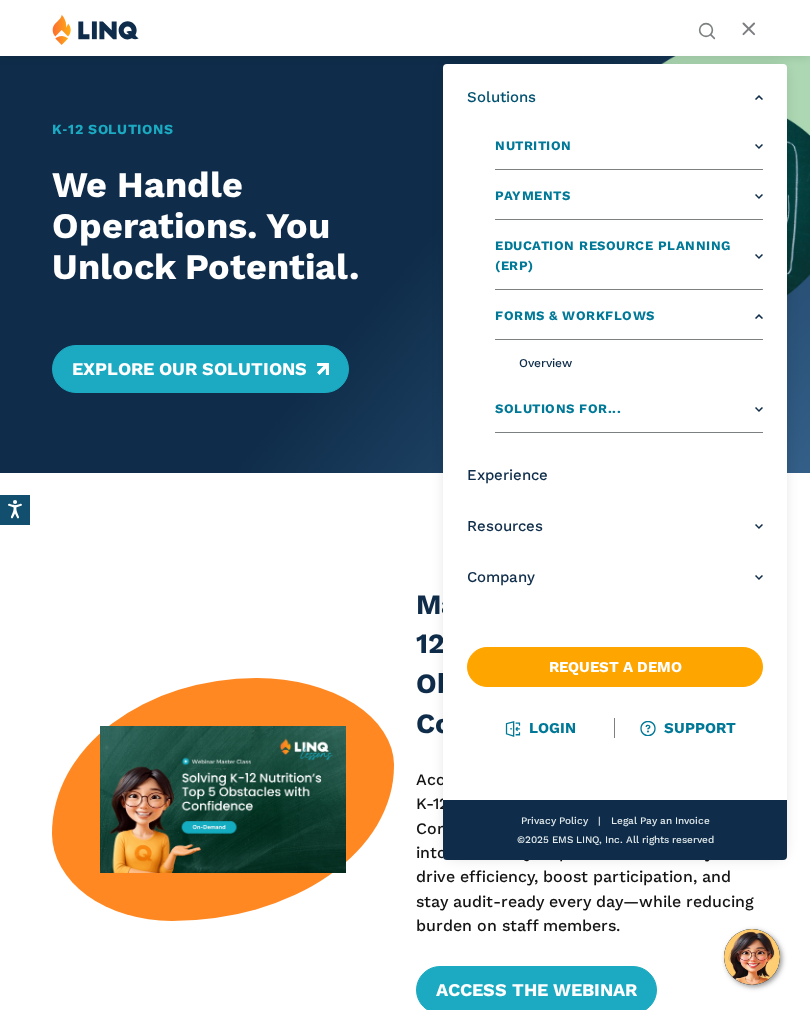 click on "Experience" at bounding box center (615, 475) 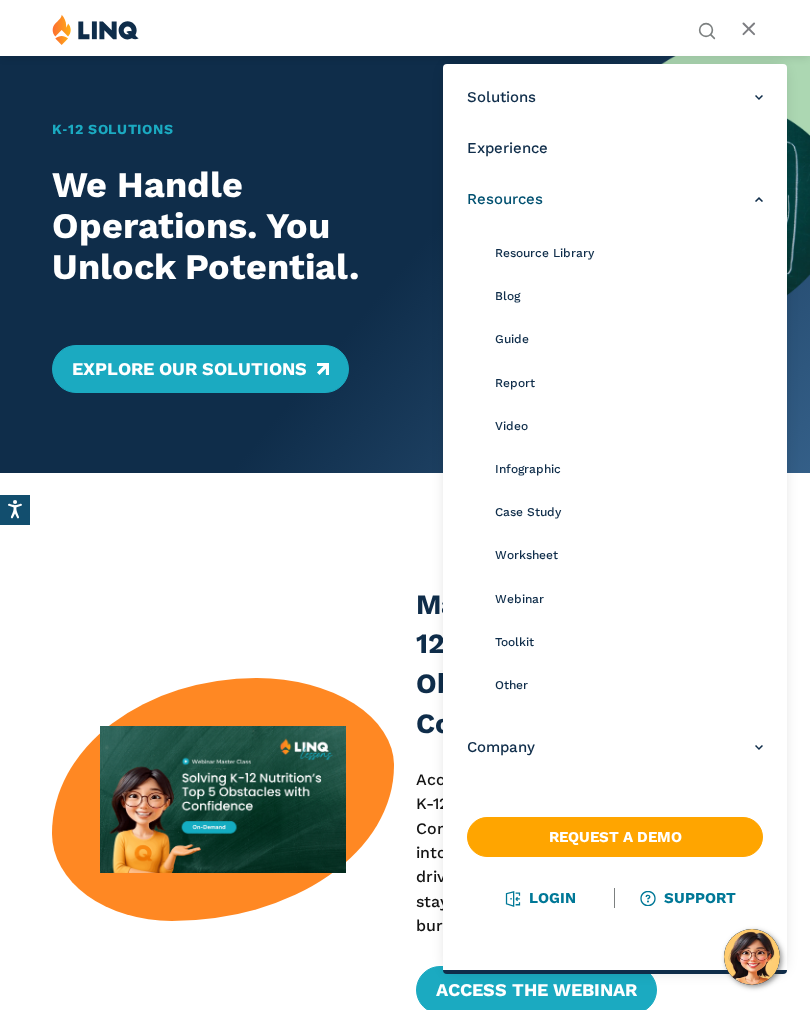 click on "Resources" at bounding box center [615, 199] 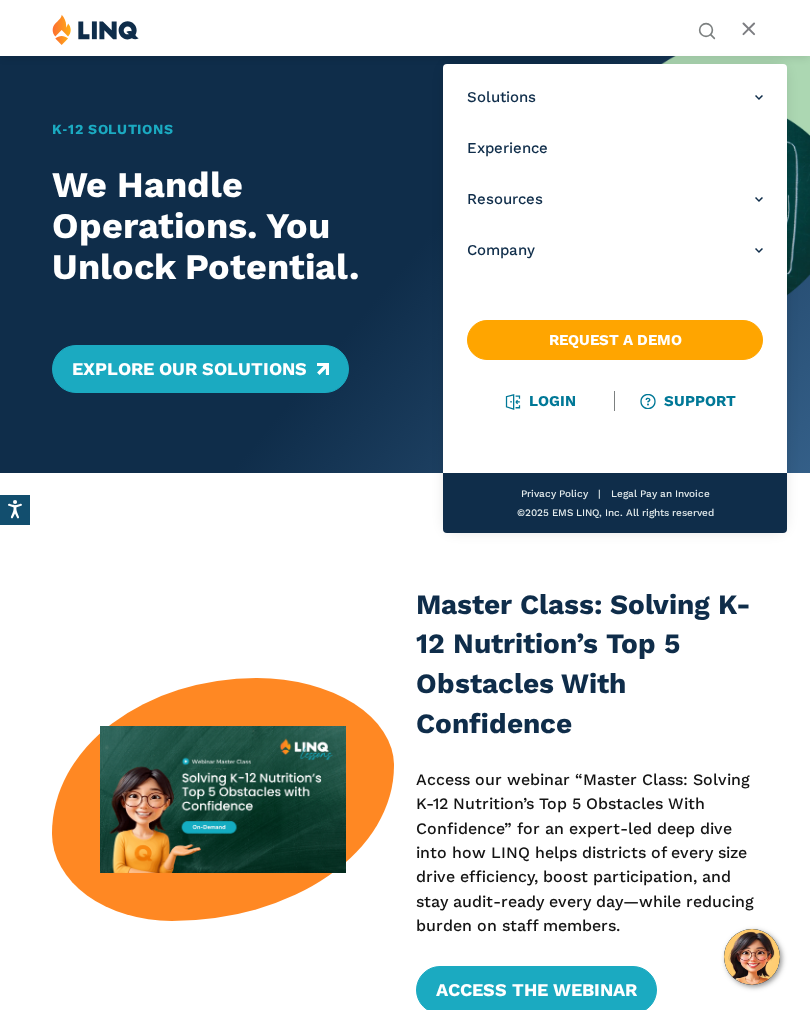click on "Company" at bounding box center [615, 250] 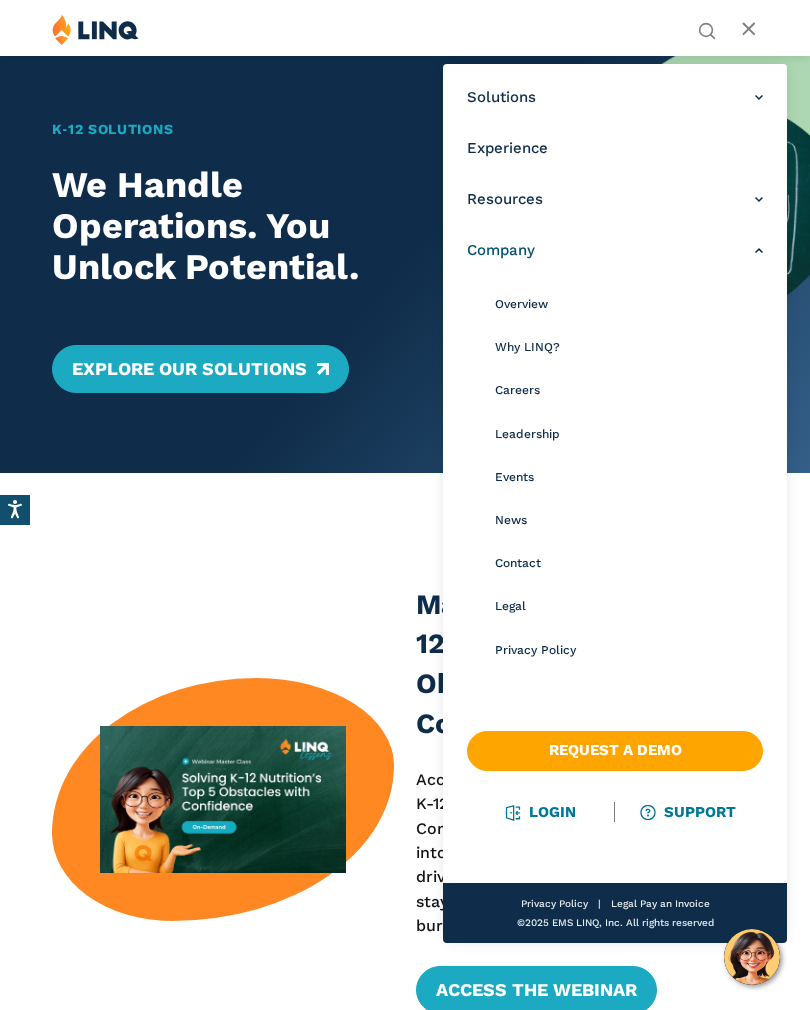 click at bounding box center [95, 29] 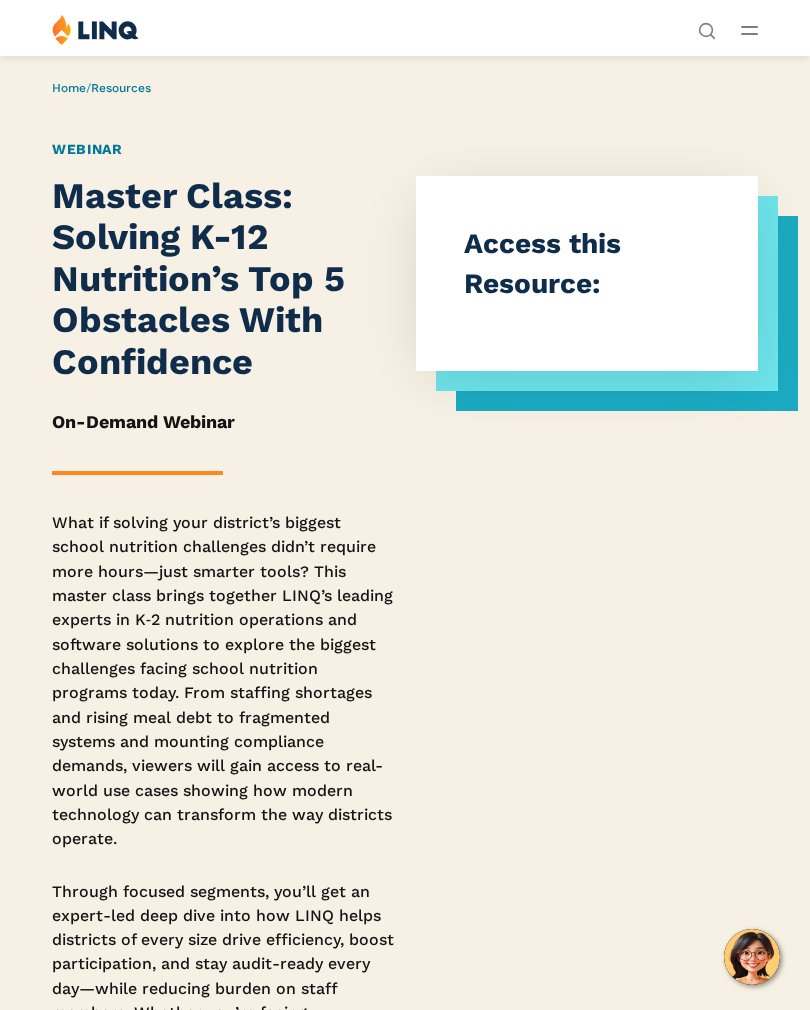 scroll, scrollTop: 0, scrollLeft: 0, axis: both 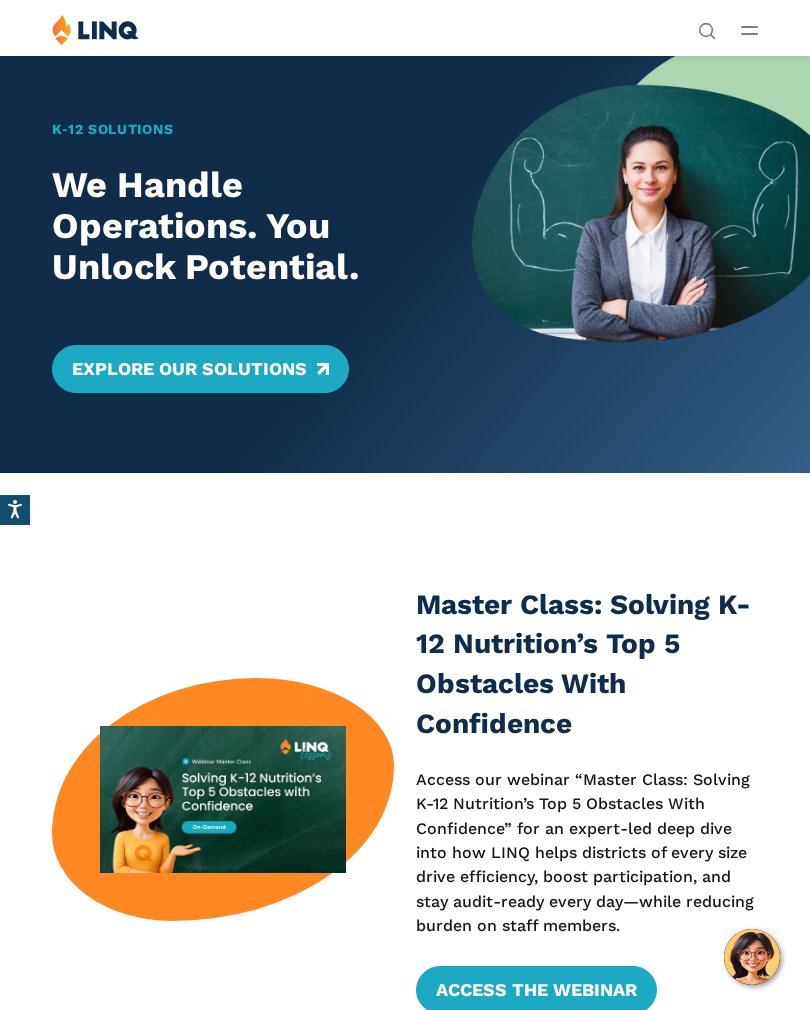 click at bounding box center [95, 29] 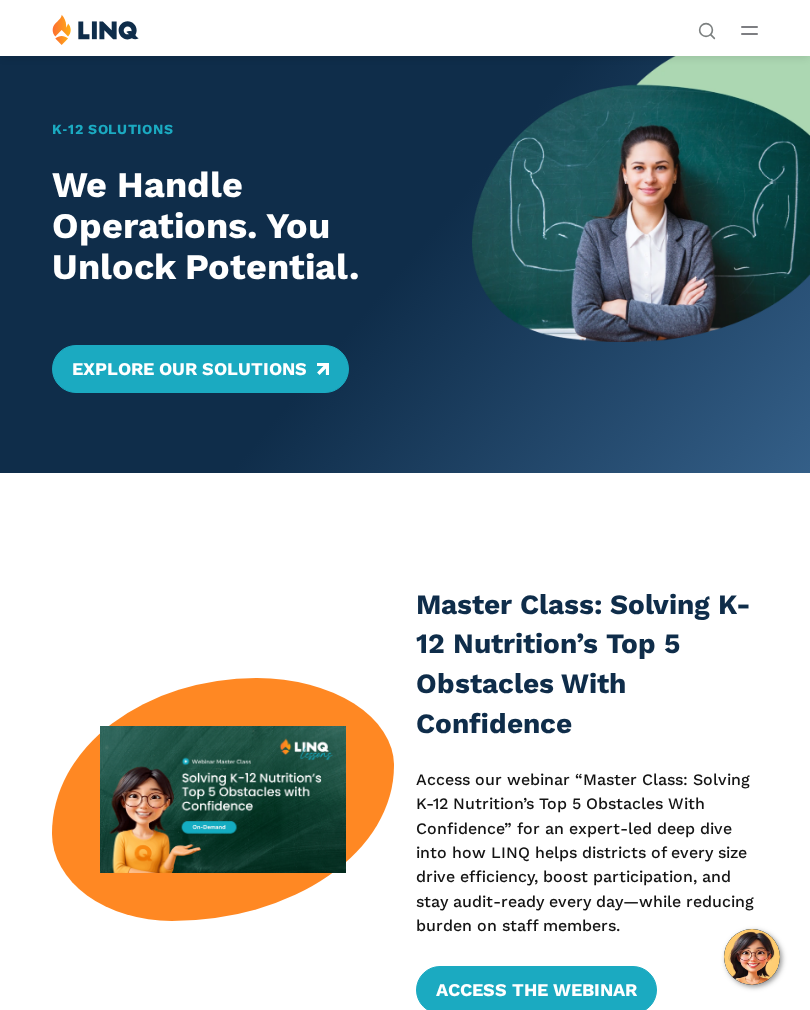 scroll, scrollTop: 0, scrollLeft: 0, axis: both 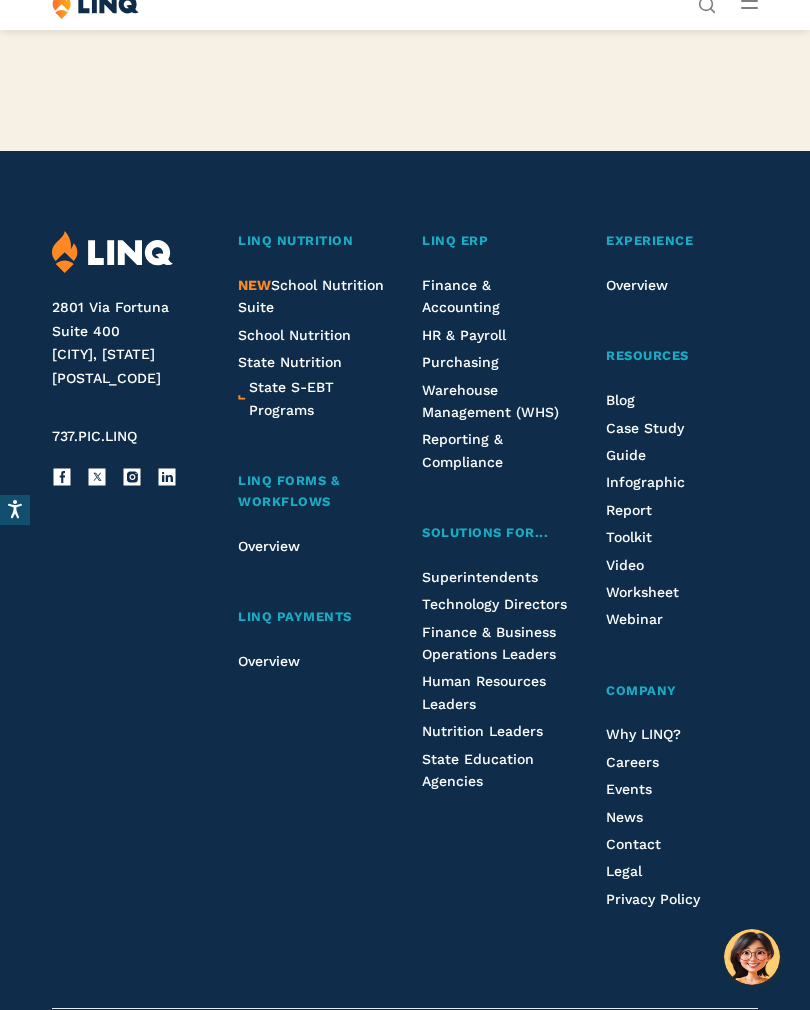 click on "NEW  School Nutrition Suite" at bounding box center (311, 296) 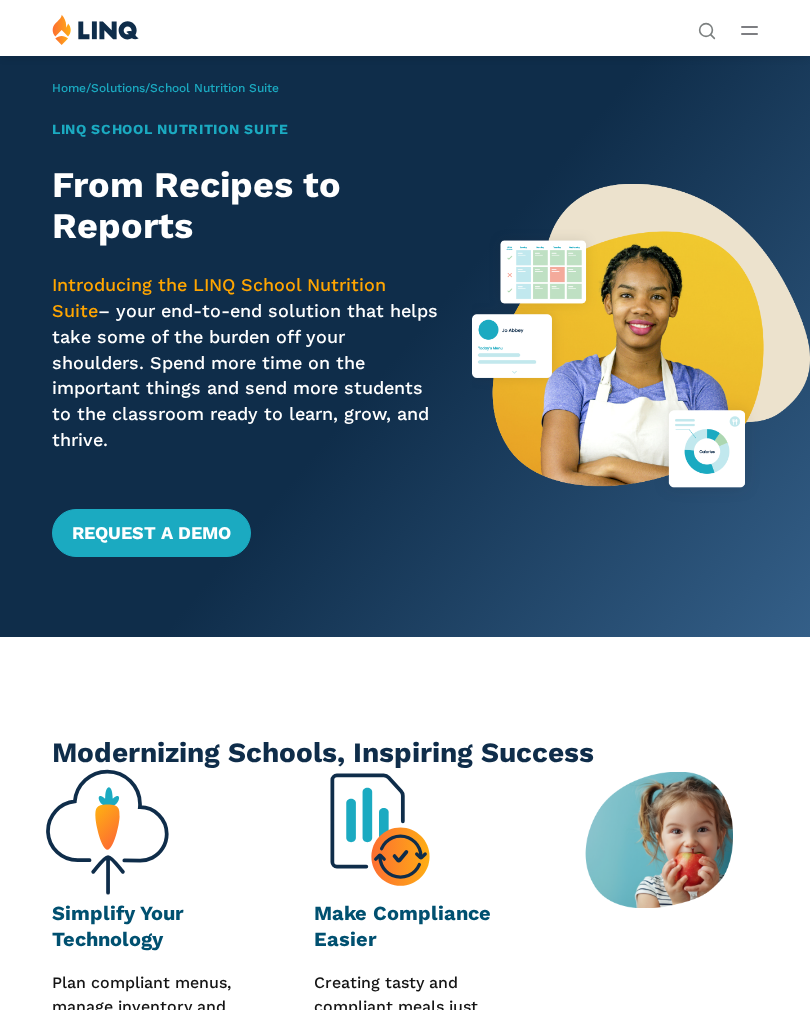 scroll, scrollTop: 0, scrollLeft: 0, axis: both 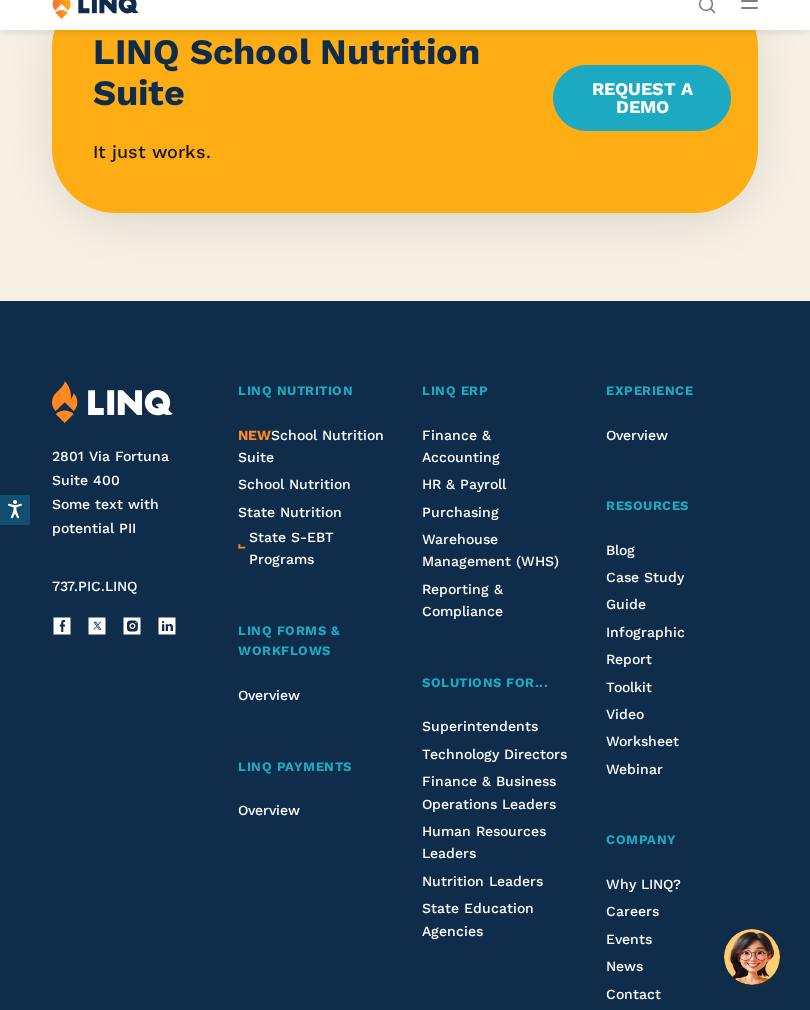 click on "Warehouse Management (WHS)" at bounding box center (490, 550) 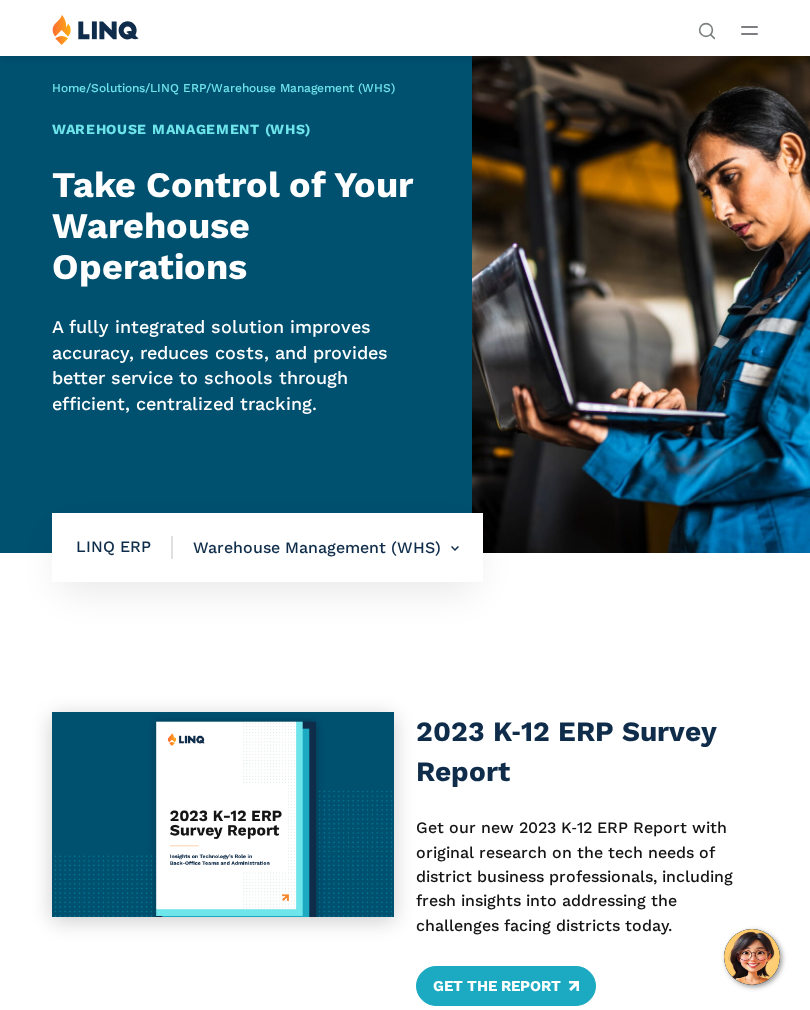 scroll, scrollTop: 0, scrollLeft: 0, axis: both 